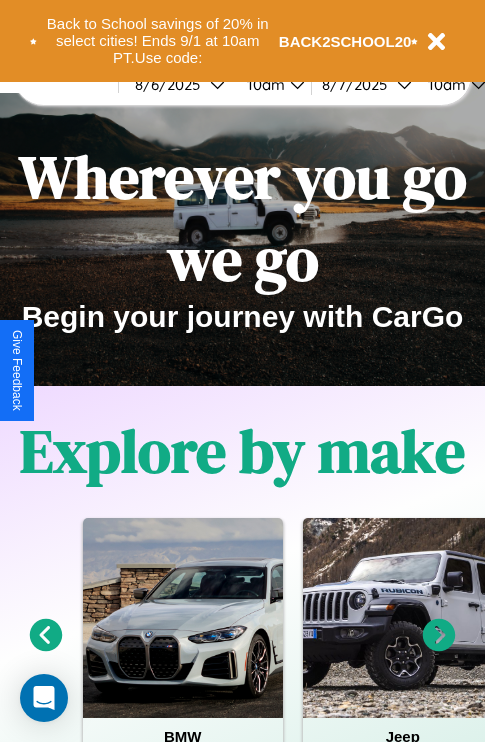 scroll, scrollTop: 0, scrollLeft: 0, axis: both 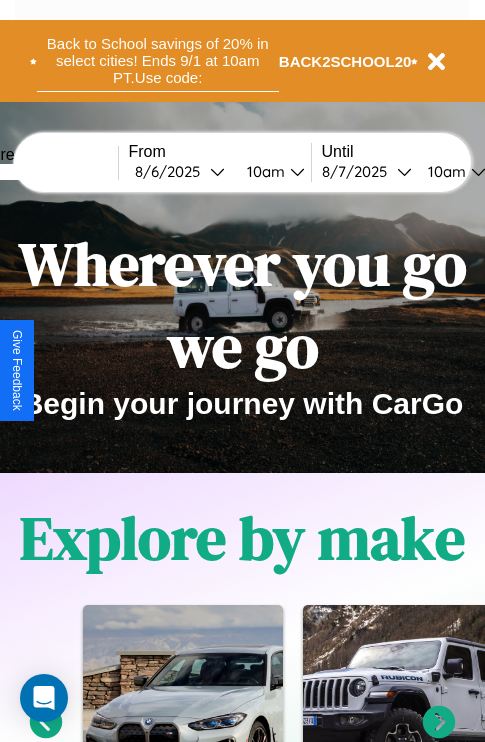 click on "Back to School savings of 20% in select cities! Ends 9/1 at 10am PT.  Use code:" at bounding box center (158, 61) 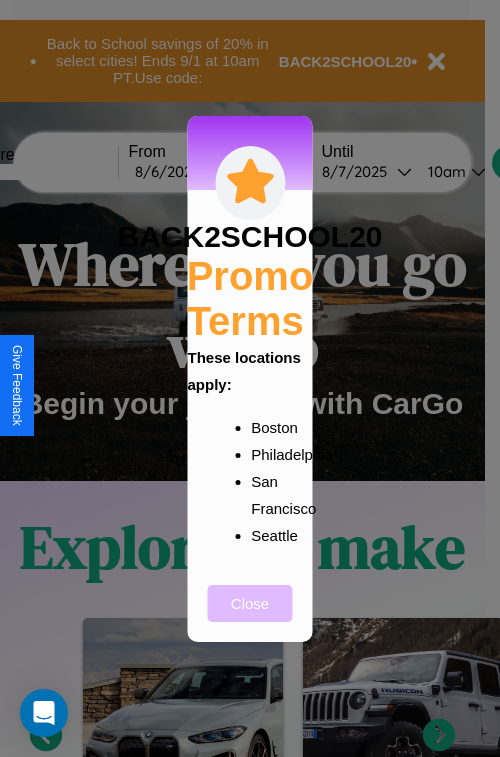 click on "Close" at bounding box center (250, 603) 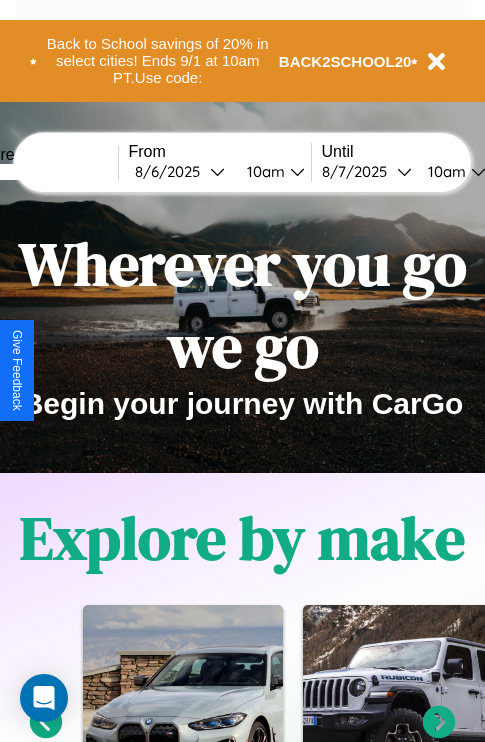 click at bounding box center [43, 172] 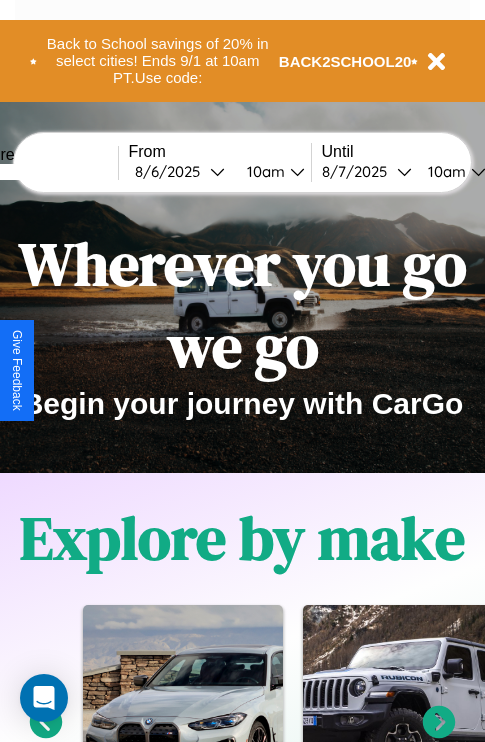 type on "*****" 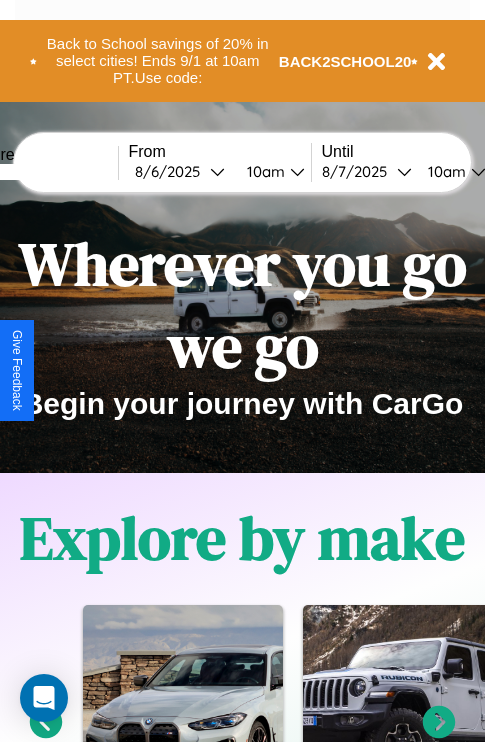 click on "[DATE]" at bounding box center [172, 171] 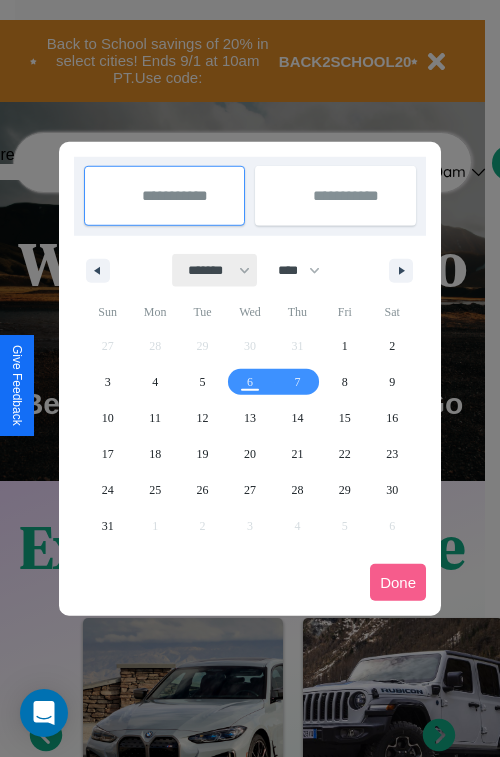 click on "******* ******** ***** ***** *** **** **** ****** ********* ******* ******** ********" at bounding box center [215, 270] 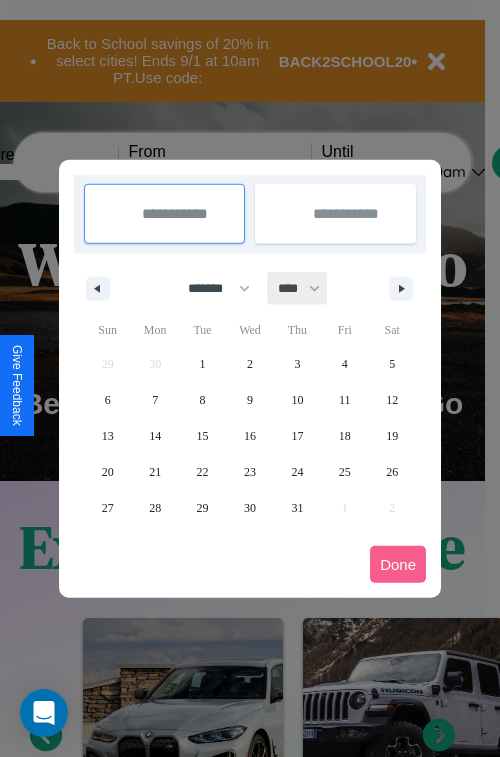 click on "**** **** **** **** **** **** **** **** **** **** **** **** **** **** **** **** **** **** **** **** **** **** **** **** **** **** **** **** **** **** **** **** **** **** **** **** **** **** **** **** **** **** **** **** **** **** **** **** **** **** **** **** **** **** **** **** **** **** **** **** **** **** **** **** **** **** **** **** **** **** **** **** **** **** **** **** **** **** **** **** **** **** **** **** **** **** **** **** **** **** **** **** **** **** **** **** **** **** **** **** **** **** **** **** **** **** **** **** **** **** **** **** **** **** **** **** **** **** **** **** ****" at bounding box center (298, 288) 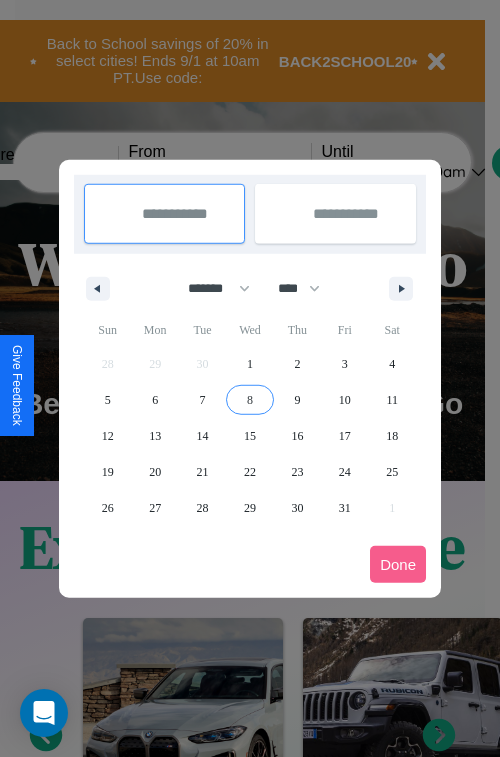 click on "8" at bounding box center (250, 400) 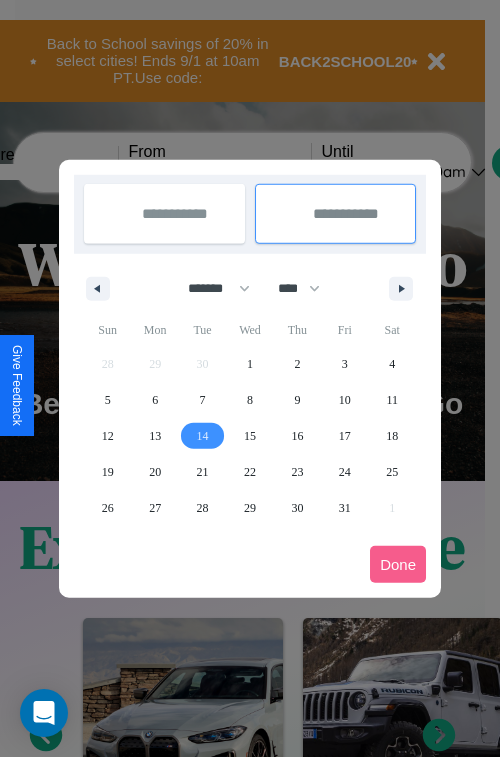 click on "14" at bounding box center [203, 436] 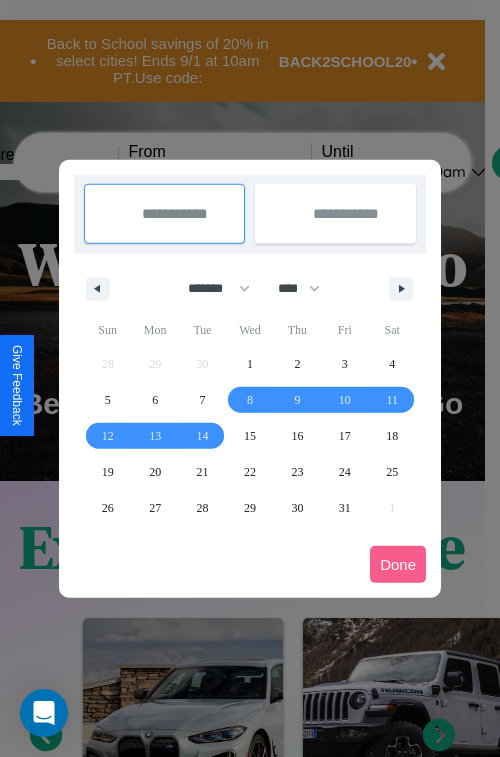 type on "**********" 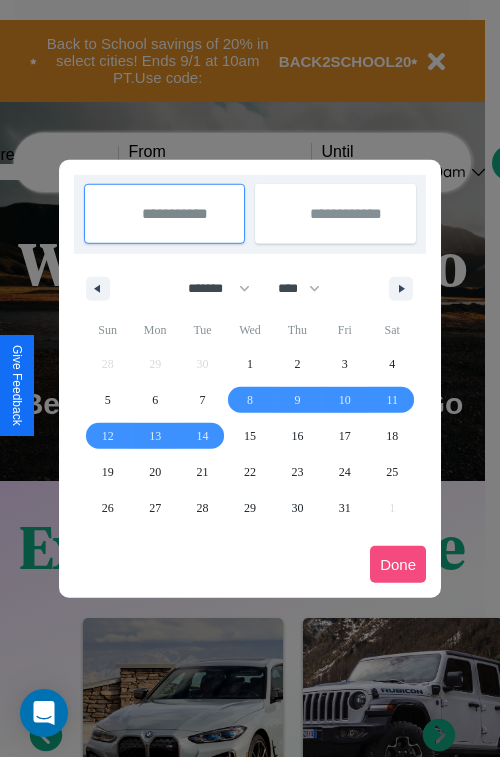 click on "Done" at bounding box center (398, 564) 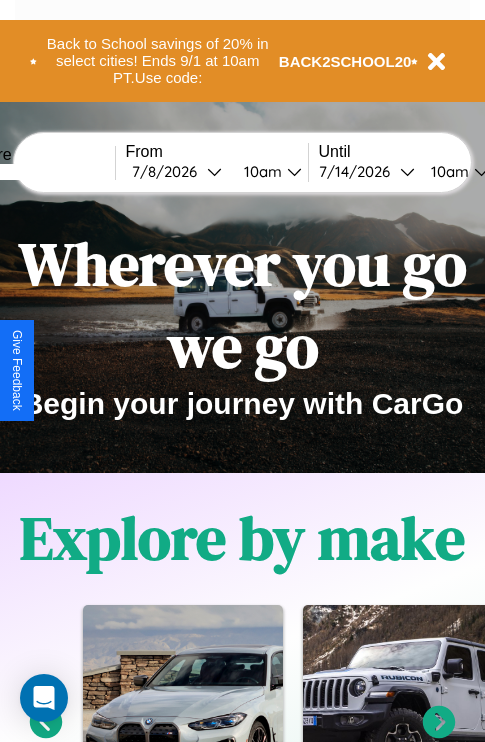 click on "10am" at bounding box center (260, 171) 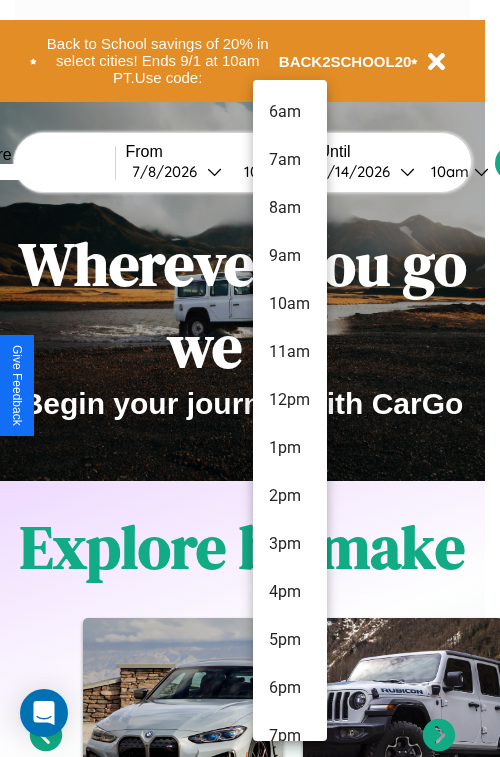 click on "10am" at bounding box center (290, 304) 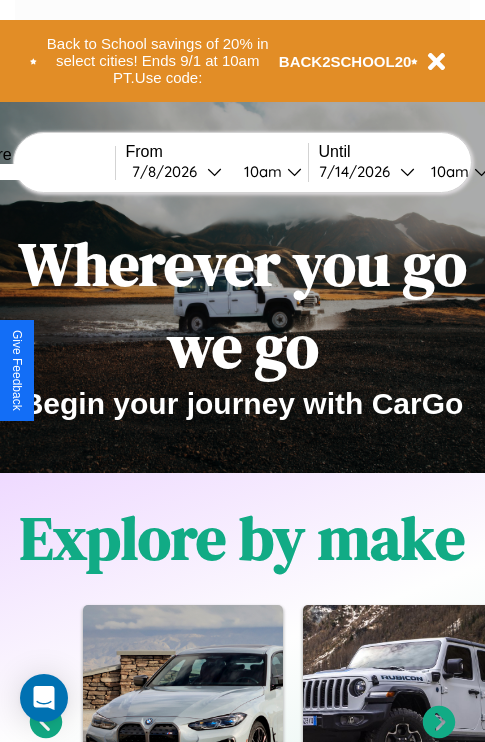 click on "10am" at bounding box center (447, 171) 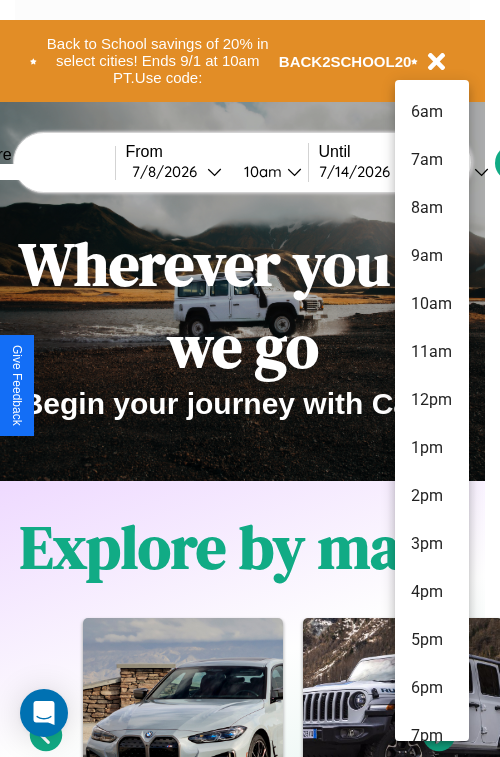click on "10am" at bounding box center (432, 304) 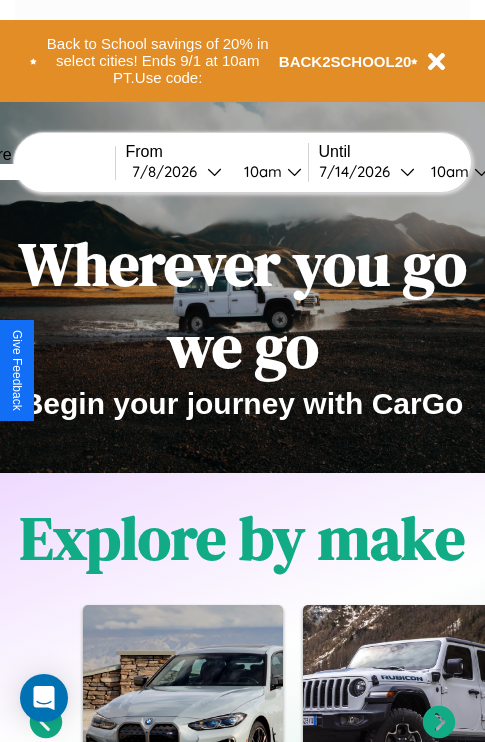 scroll, scrollTop: 0, scrollLeft: 71, axis: horizontal 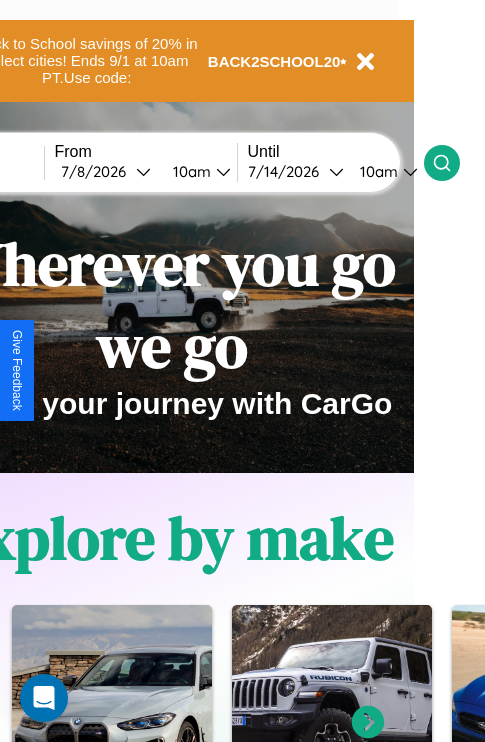 click 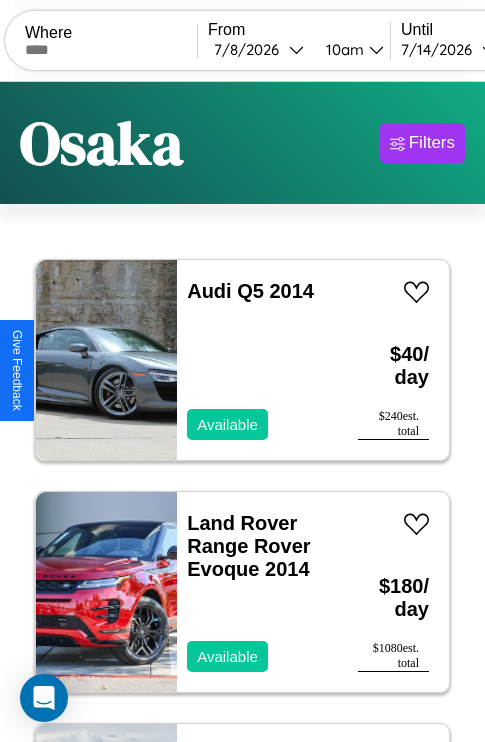 scroll, scrollTop: 66, scrollLeft: 0, axis: vertical 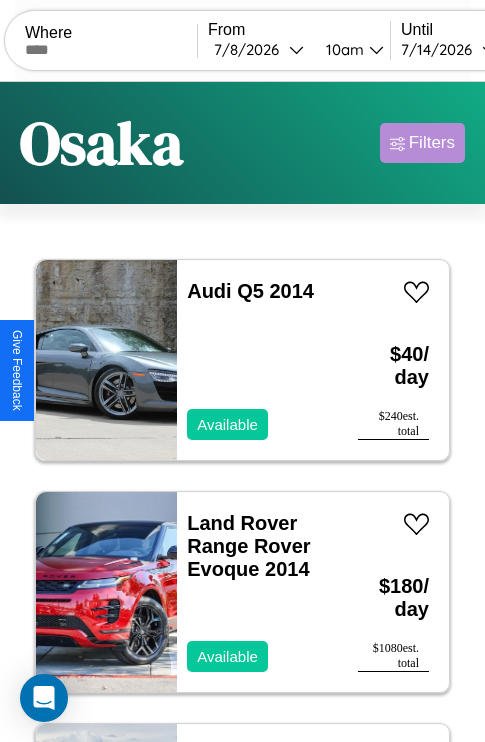 click on "Filters" at bounding box center (432, 143) 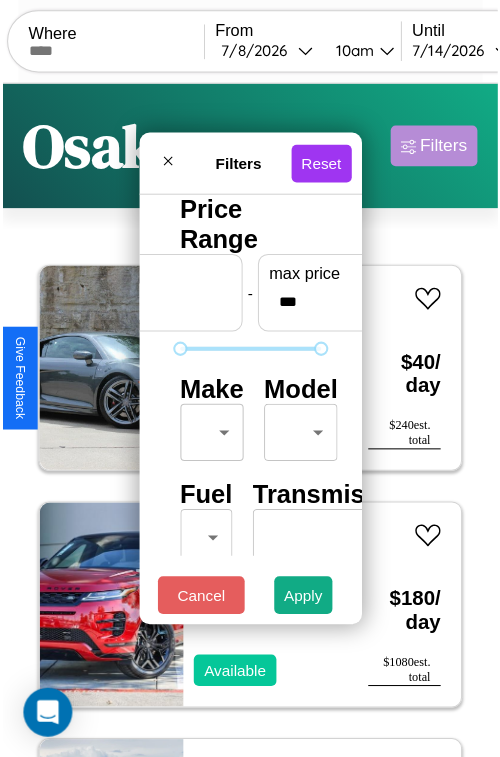 scroll, scrollTop: 59, scrollLeft: 0, axis: vertical 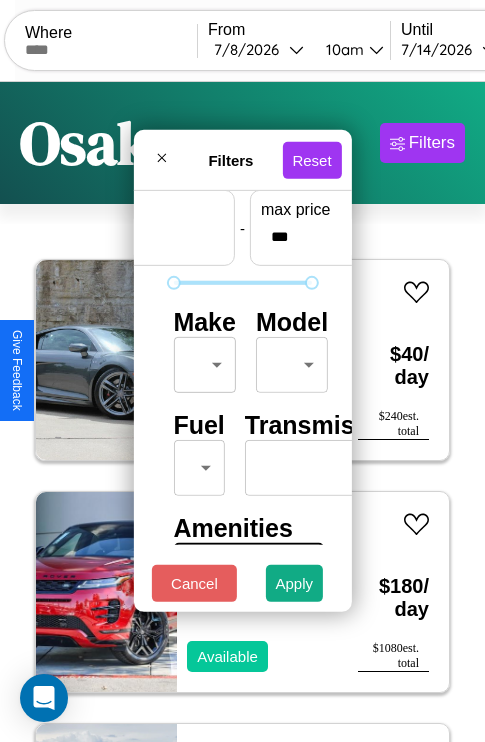 click on "CarGo Where From [DATE] [TIME] Until [DATE] [TIME] Become a Host Login Sign Up [CITY] Filters 38  cars in this area These cars can be picked up in this city. Audi   Q5   2014 Available $ 40  / day $ 240  est. total Land Rover   Range Rover Evoque   2014 Available $ 180  / day $ 1080  est. total Tesla   Model Y   2019 Available $ 110  / day $ 660  est. total Buick   Encore   2024 Available $ 40  / day $ 240  est. total Buick   LaCrosse   2023 Available $ 140  / day $ 840  est. total Chevrolet   Equinox EV   2024 Available $ 190  / day $ 1140  est. total Acura   MDX   2022 Available $ 160  / day $ 960  est. total Ford   F-250   2021 Available $ 140  / day $ 840  est. total Jaguar   XJS   2014 Available $ 110  / day $ 660  est. total Lamborghini   Diablo   2020 Available $ 160  / day $ 960  est. total Toyota   Yaris   2014 Available $ 40  / day $ 240  est. total Hyundai   Santa Fe   2016 Available $ 120  / day $ 720  est. total Chrysler   Intrepid   2022 Available $ 200  / day $ 1200  est. total Lincoln" at bounding box center [242, 412] 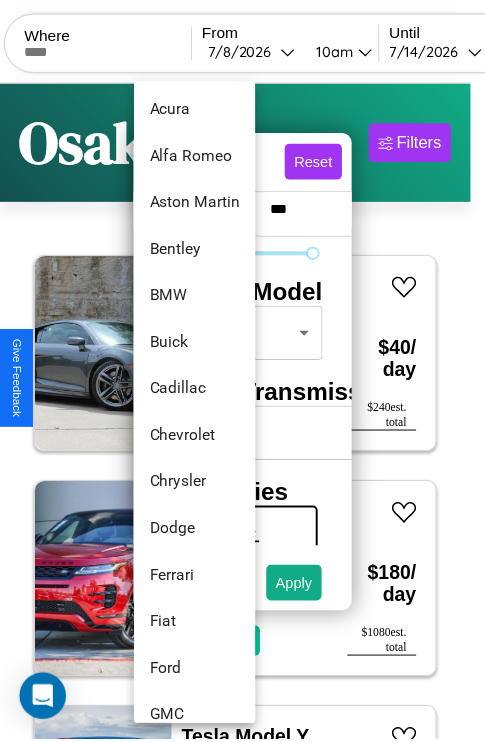 scroll, scrollTop: 1083, scrollLeft: 0, axis: vertical 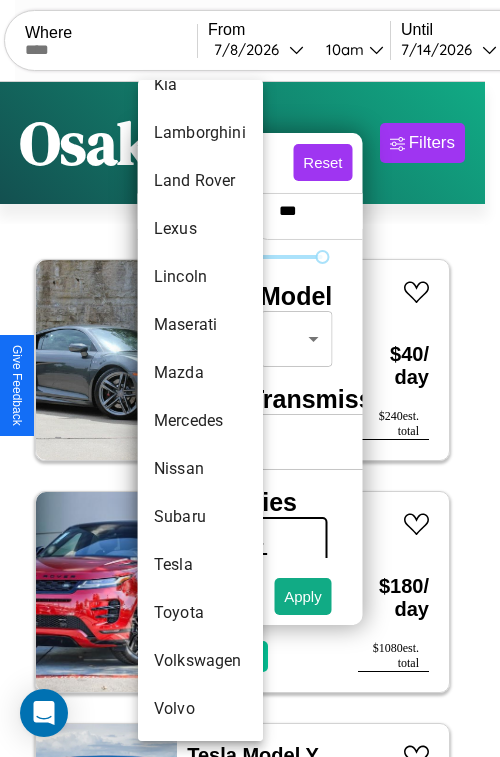 click on "Volkswagen" at bounding box center [200, 661] 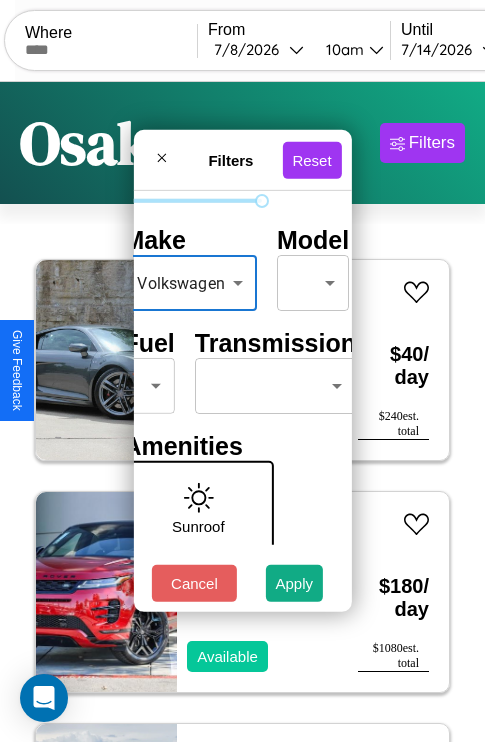 scroll, scrollTop: 162, scrollLeft: 63, axis: both 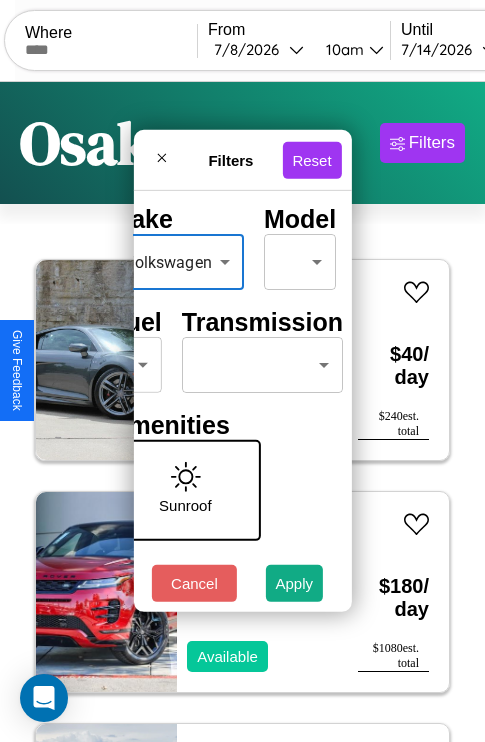 click on "CarGo Where From [DATE] [TIME] Until [DATE] [TIME] Become a Host Login Sign Up [CITY] Filters 38  cars in this area These cars can be picked up in this city. Audi   Q5   2014 Available $ 40  / day $ 240  est. total Land Rover   Range Rover Evoque   2014 Available $ 180  / day $ 1080  est. total Tesla   Model Y   2019 Available $ 110  / day $ 660  est. total Buick   Encore   2024 Available $ 40  / day $ 240  est. total Buick   LaCrosse   2023 Available $ 140  / day $ 840  est. total Chevrolet   Equinox EV   2024 Available $ 190  / day $ 1140  est. total Acura   MDX   2022 Available $ 160  / day $ 960  est. total Ford   F-250   2021 Available $ 140  / day $ 840  est. total Jaguar   XJS   2014 Available $ 110  / day $ 660  est. total Lamborghini   Diablo   2020 Available $ 160  / day $ 960  est. total Toyota   Yaris   2014 Available $ 40  / day $ 240  est. total Hyundai   Santa Fe   2016 Available $ 120  / day $ 720  est. total Chrysler   Intrepid   2022 Available $ 200  / day $ 1200  est. total Lincoln" at bounding box center [242, 412] 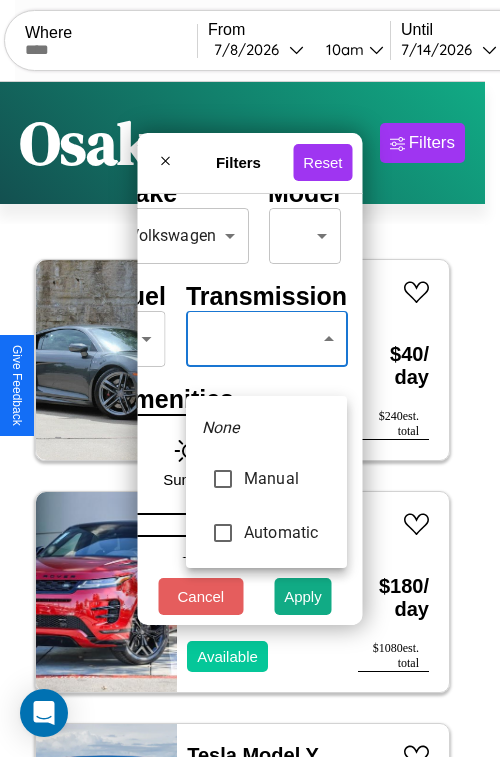 type on "*********" 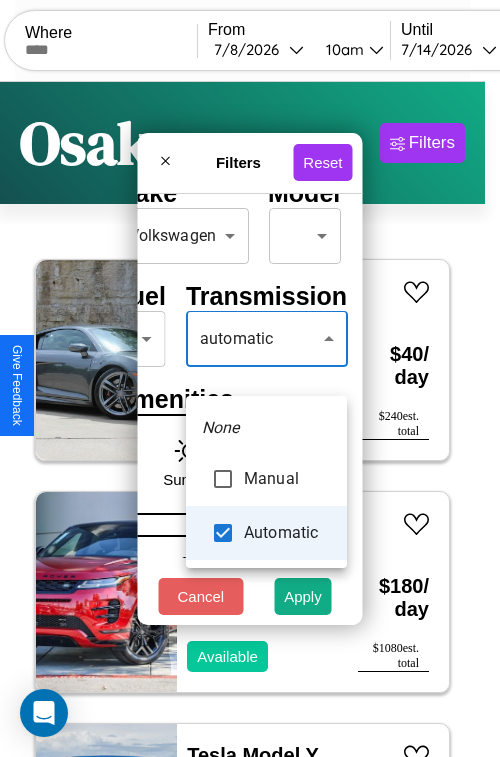 click at bounding box center (250, 378) 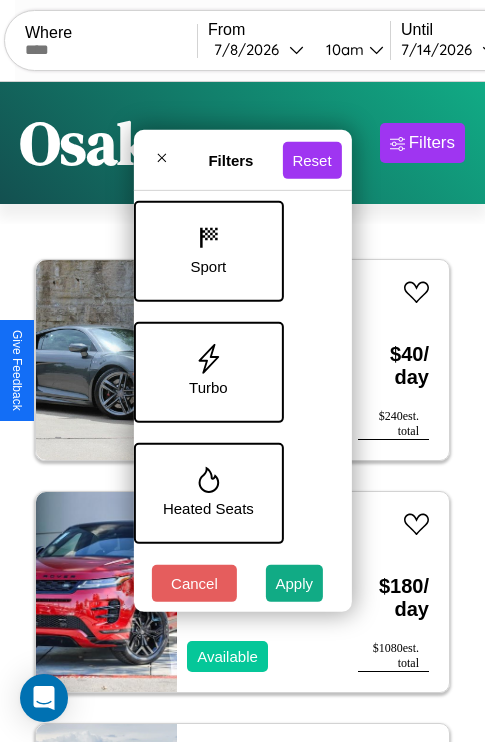 scroll, scrollTop: 893, scrollLeft: 40, axis: both 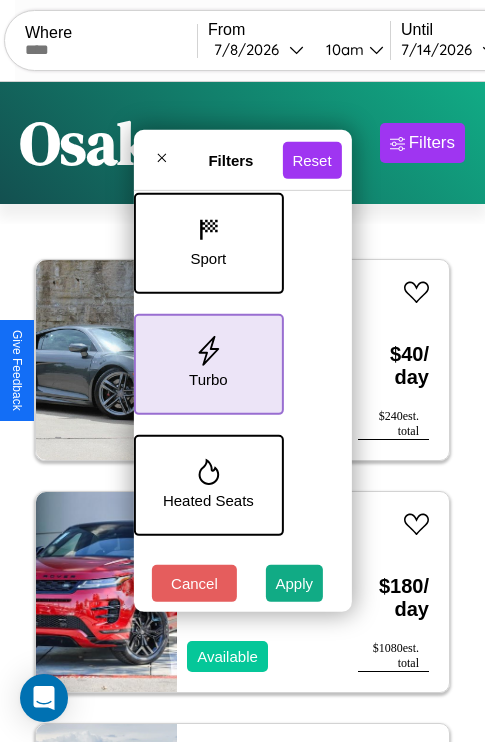 click 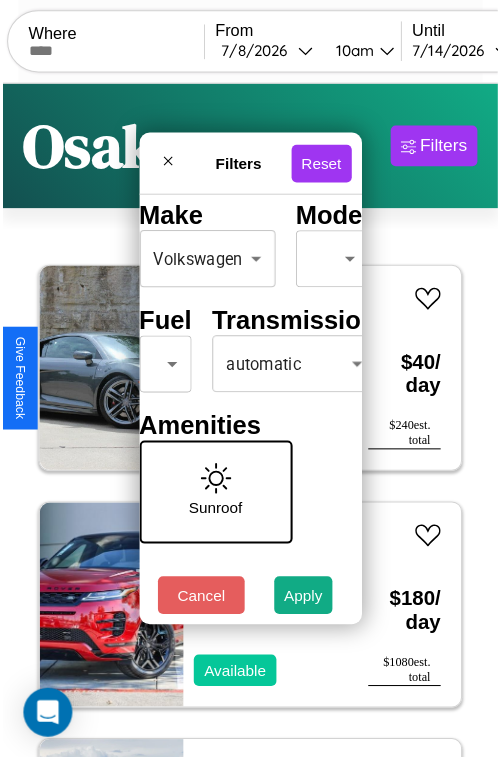 scroll, scrollTop: 162, scrollLeft: 40, axis: both 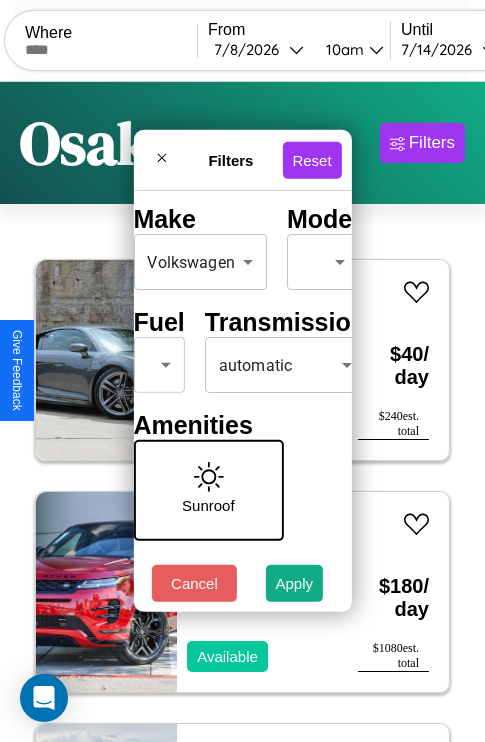 click on "CarGo Where From [DATE] [TIME] Until [DATE] [TIME] Become a Host Login Sign Up [CITY] Filters 38  cars in this area These cars can be picked up in this city. Audi   Q5   2014 Available $ 40  / day $ 240  est. total Land Rover   Range Rover Evoque   2014 Available $ 180  / day $ 1080  est. total Tesla   Model Y   2019 Available $ 110  / day $ 660  est. total Buick   Encore   2024 Available $ 40  / day $ 240  est. total Buick   LaCrosse   2023 Available $ 140  / day $ 840  est. total Chevrolet   Equinox EV   2024 Available $ 190  / day $ 1140  est. total Acura   MDX   2022 Available $ 160  / day $ 960  est. total Ford   F-250   2021 Available $ 140  / day $ 840  est. total Jaguar   XJS   2014 Available $ 110  / day $ 660  est. total Lamborghini   Diablo   2020 Available $ 160  / day $ 960  est. total Toyota   Yaris   2014 Available $ 40  / day $ 240  est. total Hyundai   Santa Fe   2016 Available $ 120  / day $ 720  est. total Chrysler   Intrepid   2022 Available $ 200  / day $ 1200  est. total Lincoln" at bounding box center [242, 412] 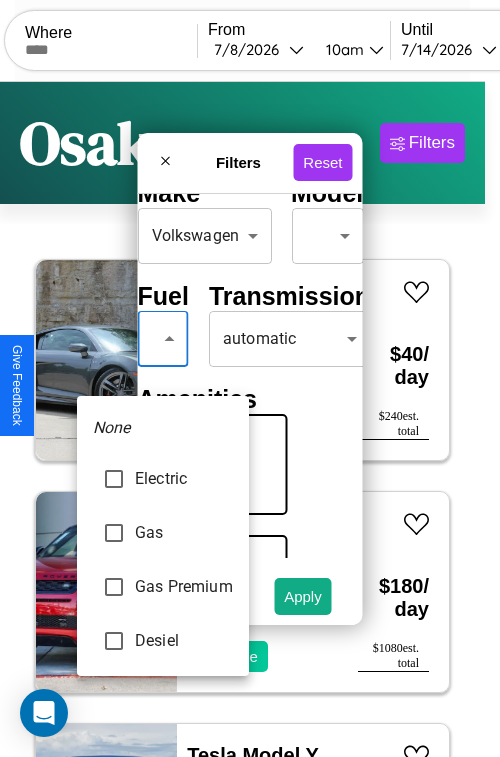 type on "********" 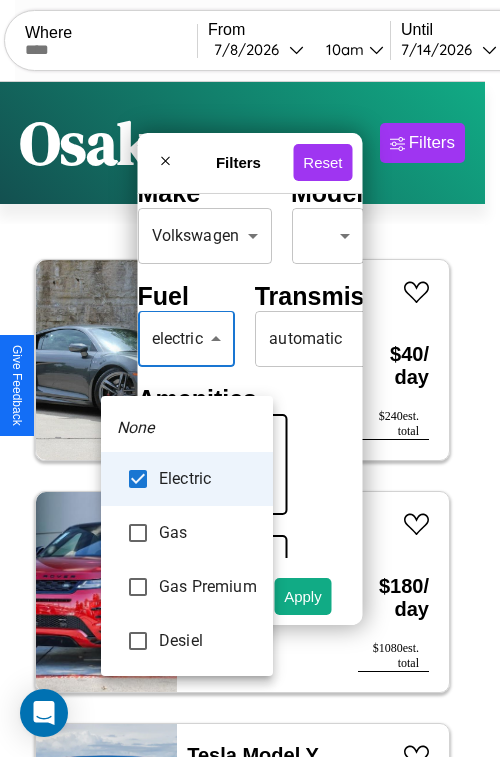 click at bounding box center (250, 378) 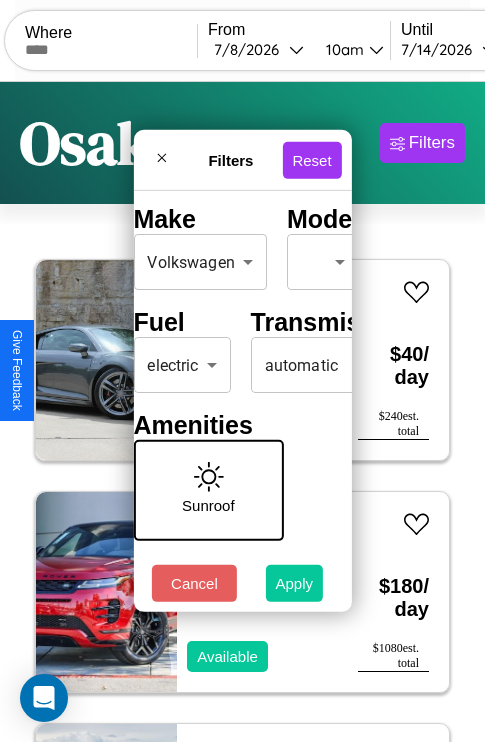 click on "Apply" at bounding box center (295, 583) 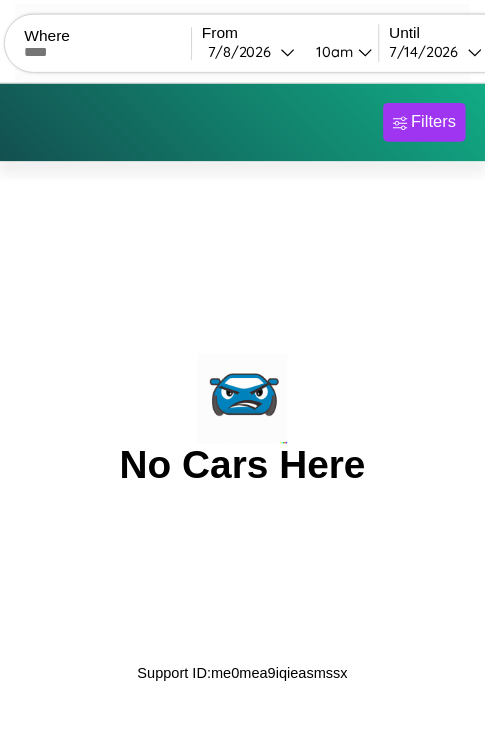 scroll, scrollTop: 0, scrollLeft: 0, axis: both 